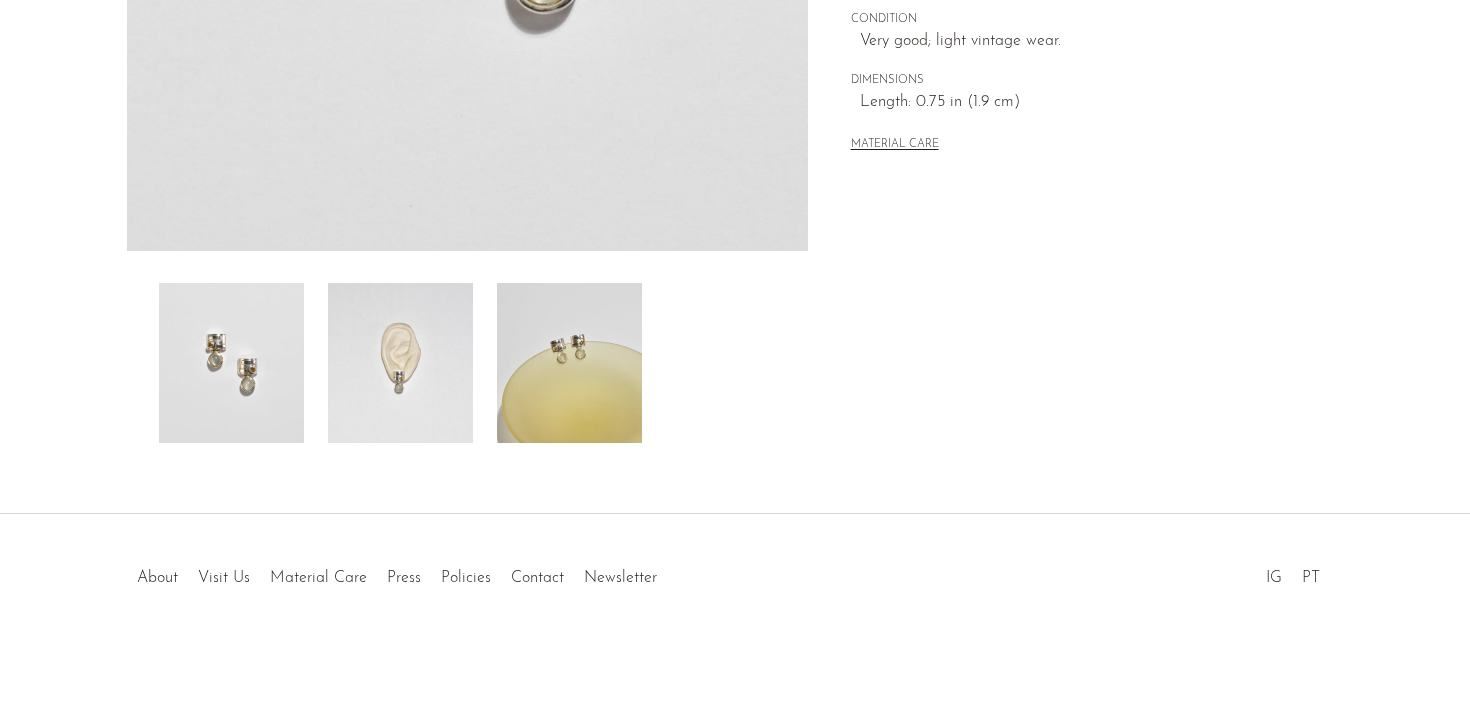 scroll, scrollTop: 578, scrollLeft: 0, axis: vertical 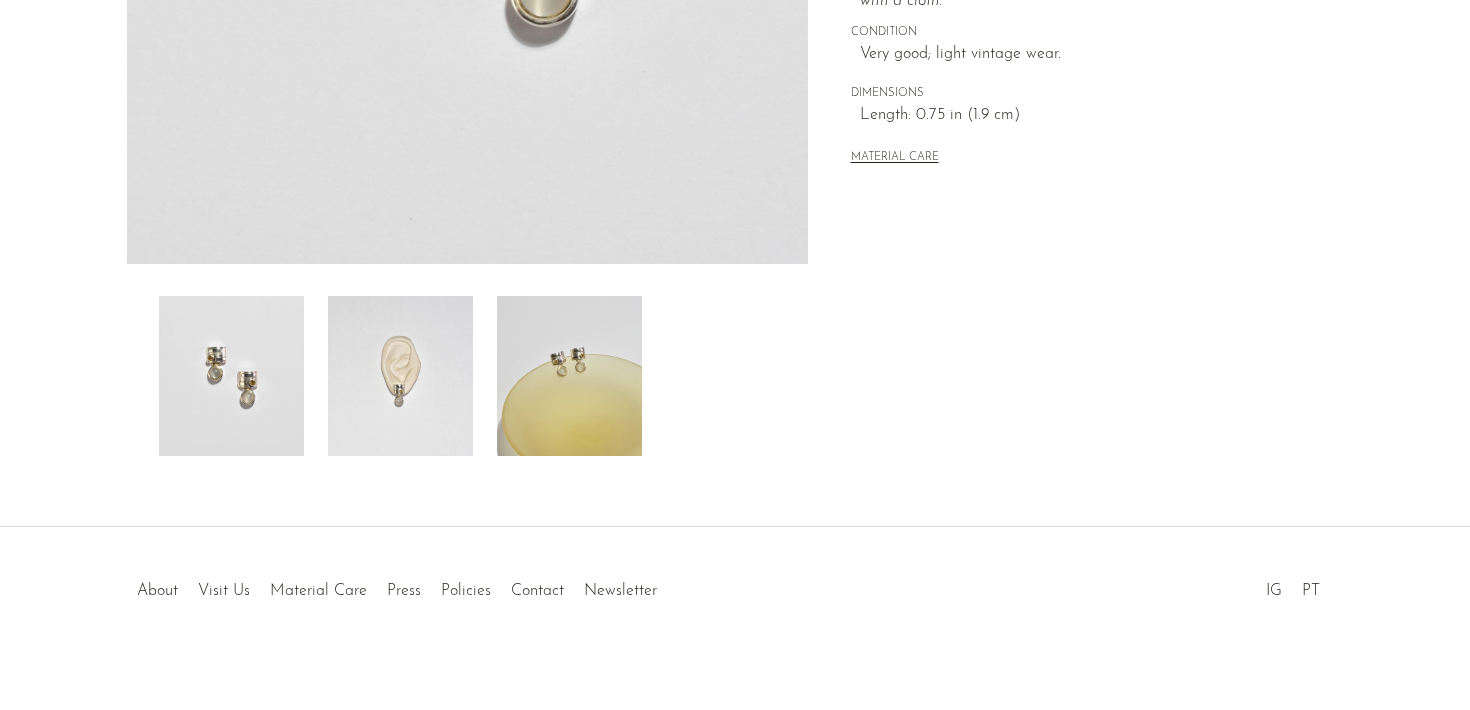 click at bounding box center [400, 376] 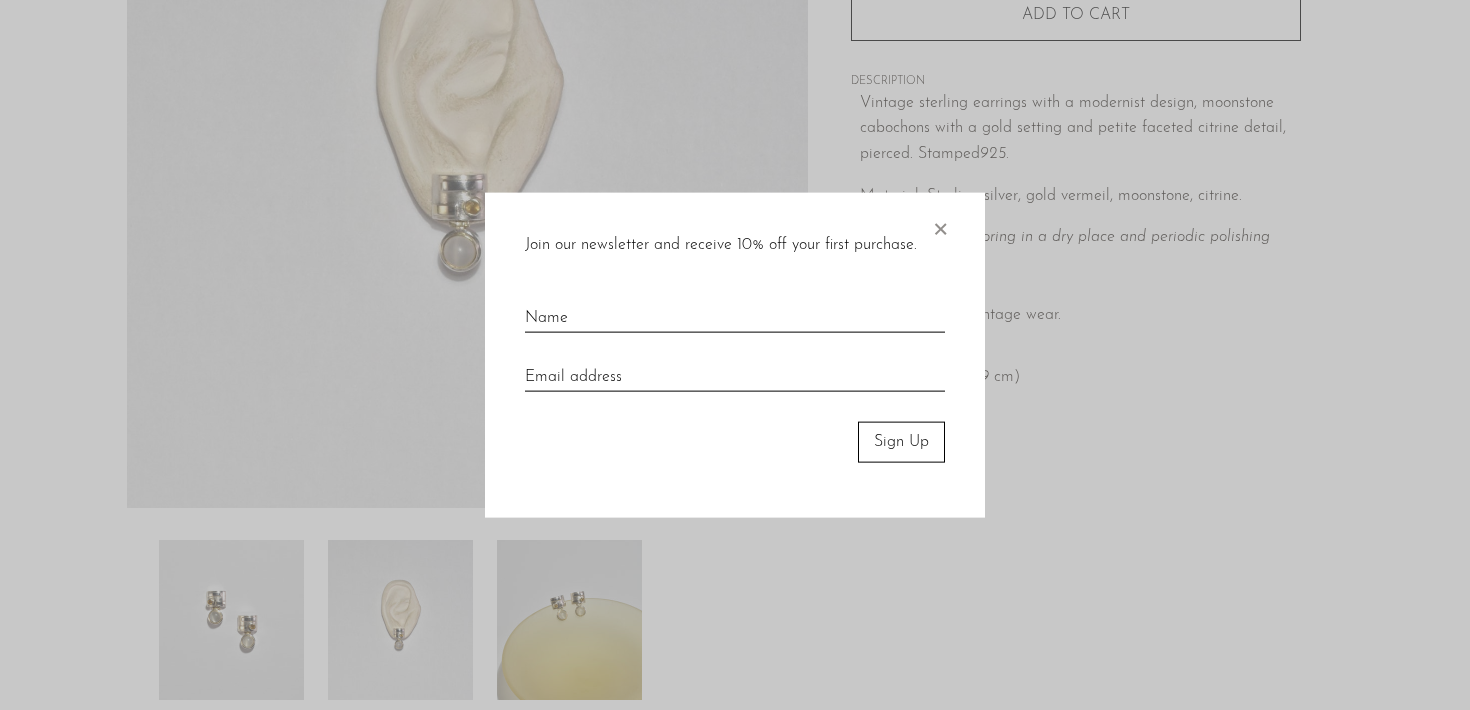 scroll, scrollTop: 367, scrollLeft: 0, axis: vertical 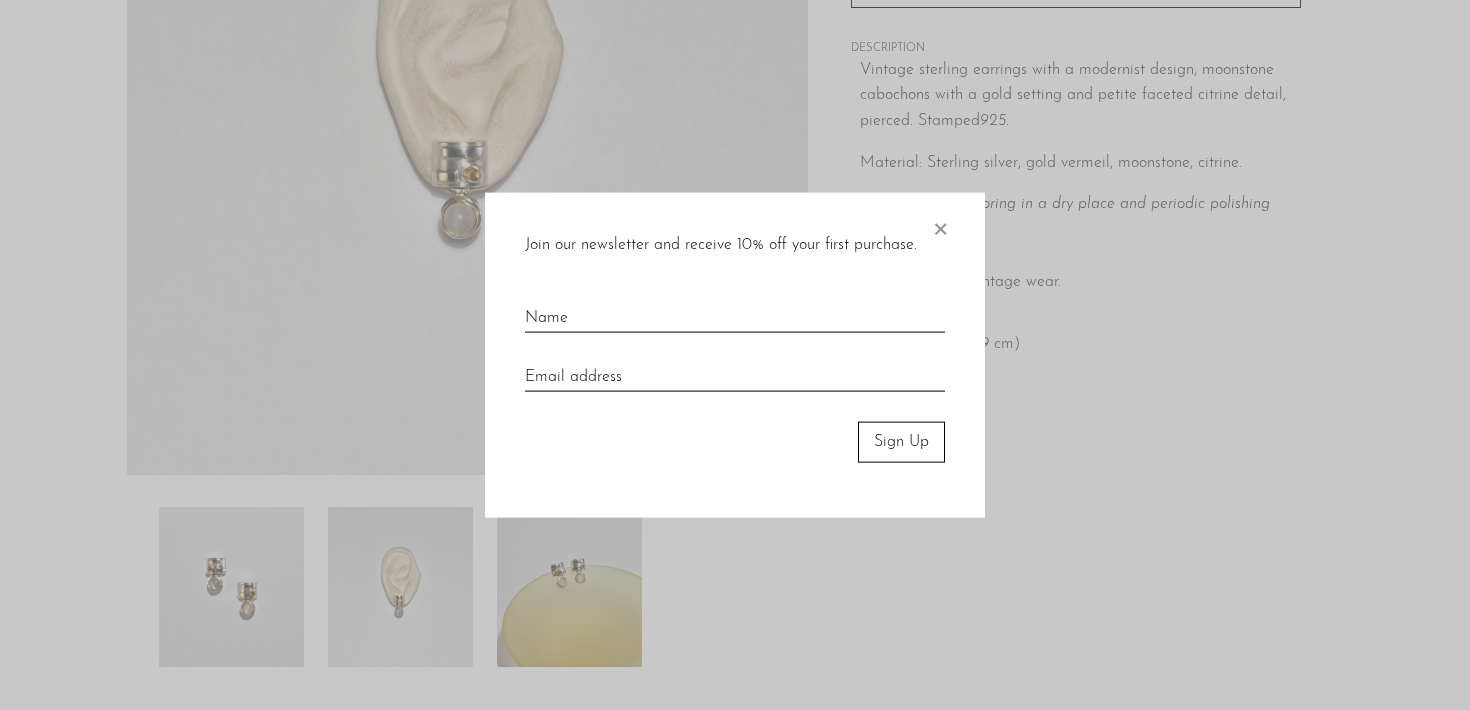 click on "×" at bounding box center (940, 225) 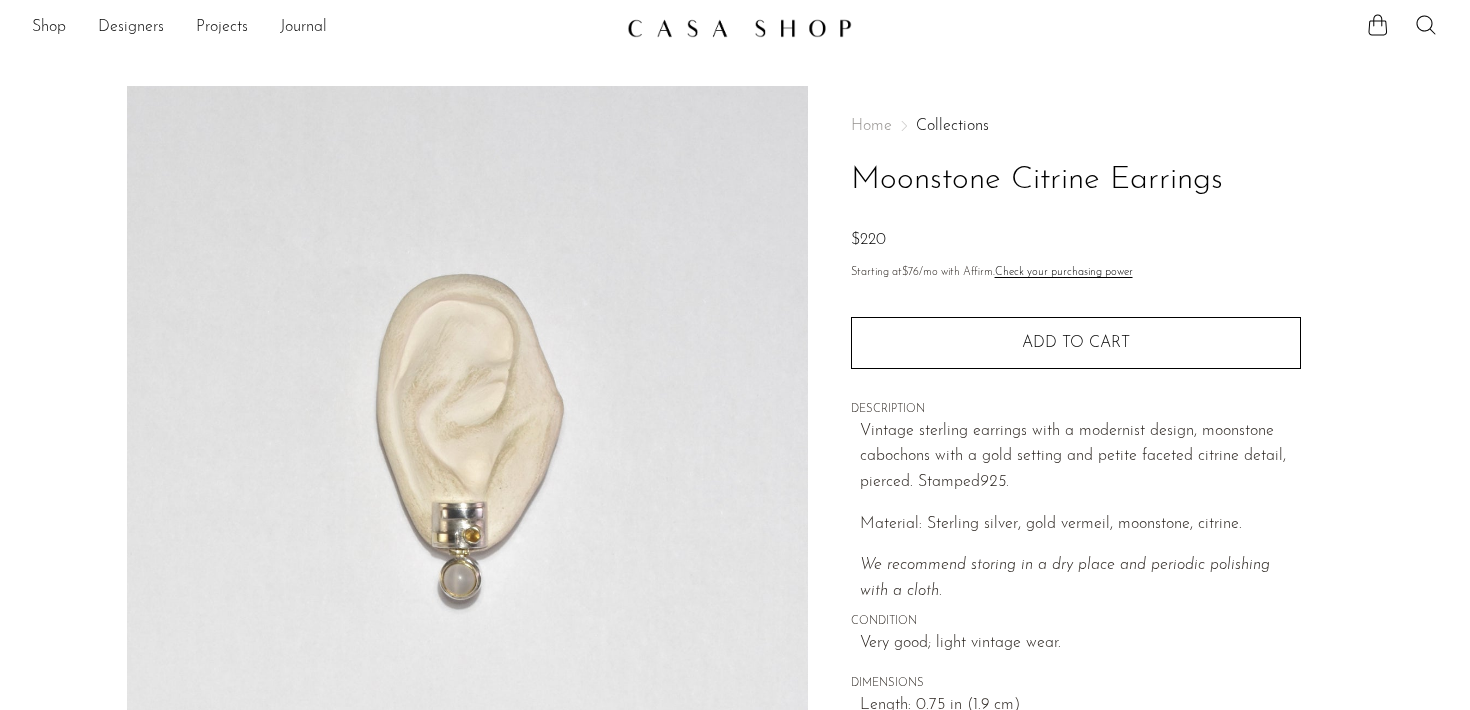 scroll, scrollTop: 0, scrollLeft: 0, axis: both 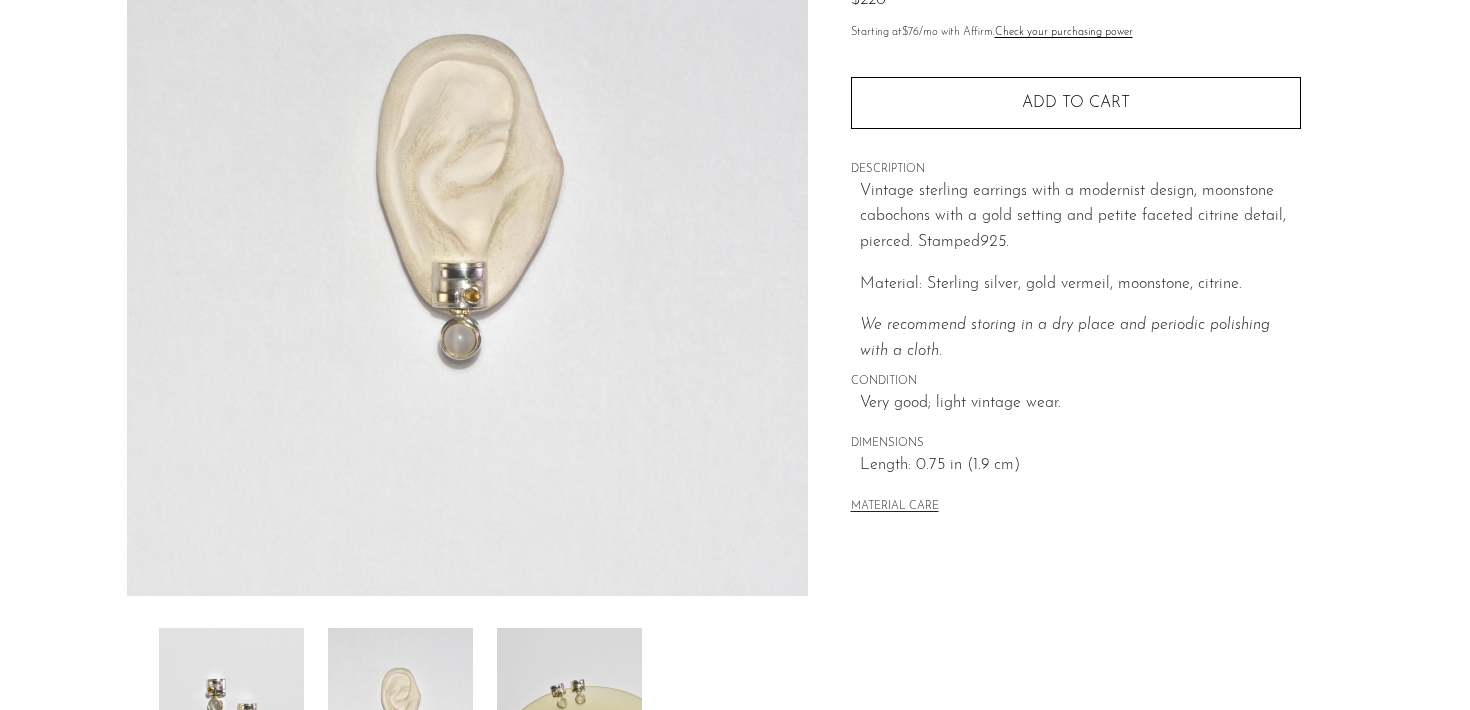 click at bounding box center (467, 221) 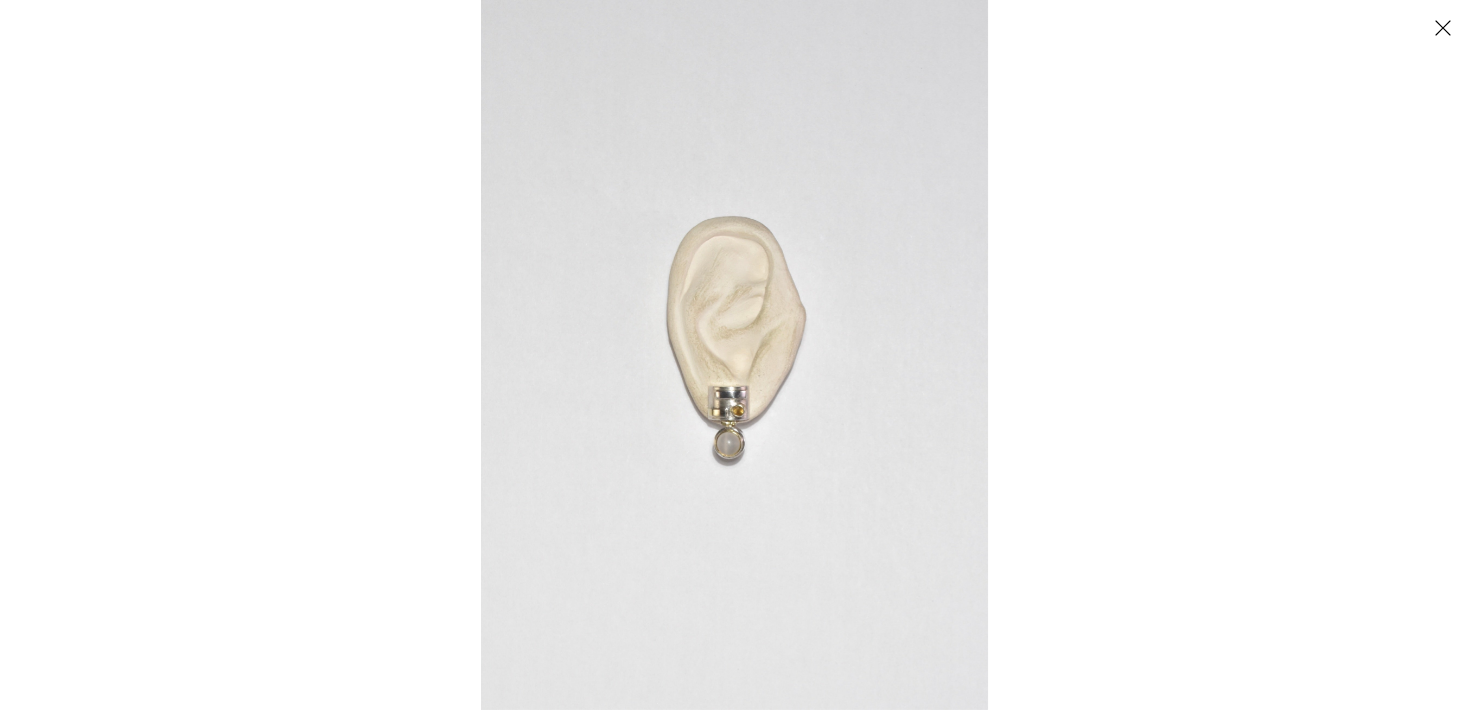 click at bounding box center (734, 355) 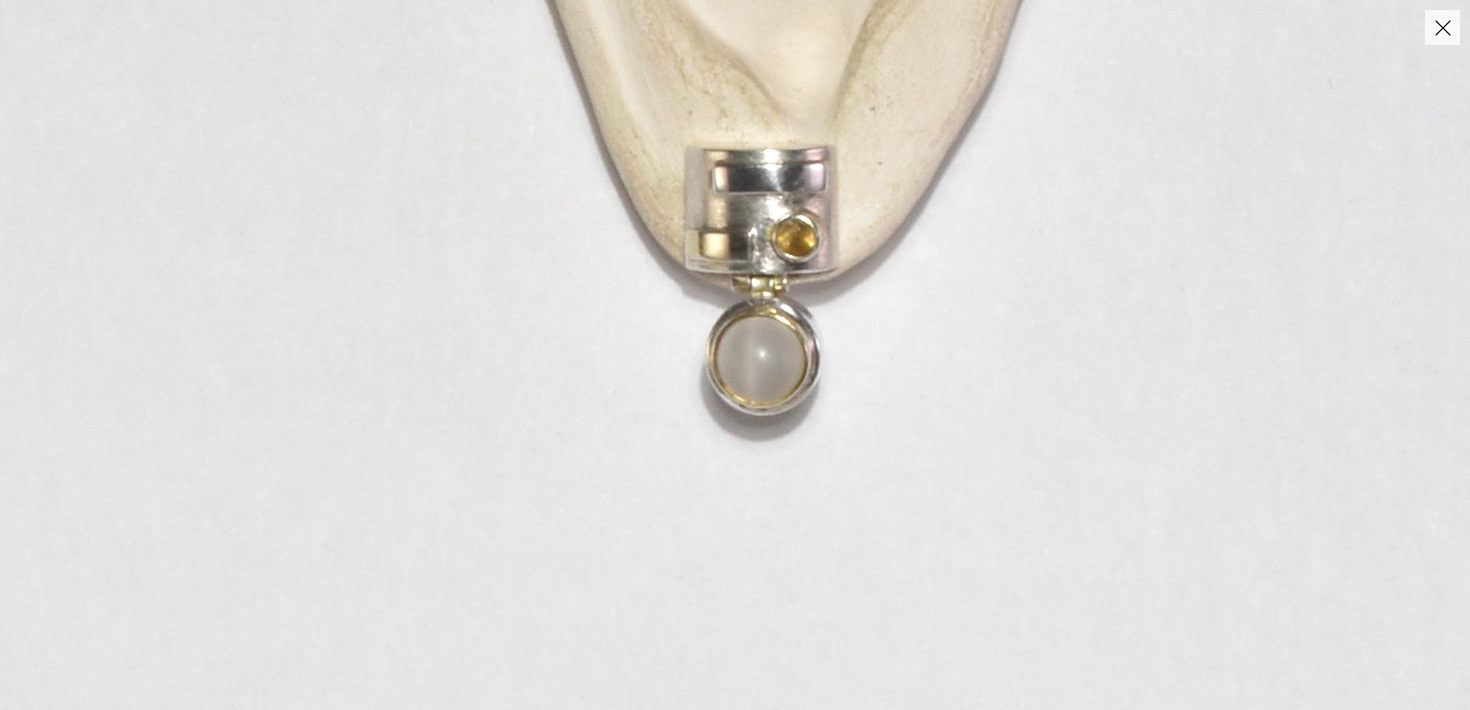 drag, startPoint x: 999, startPoint y: 377, endPoint x: 863, endPoint y: 146, distance: 268.06155 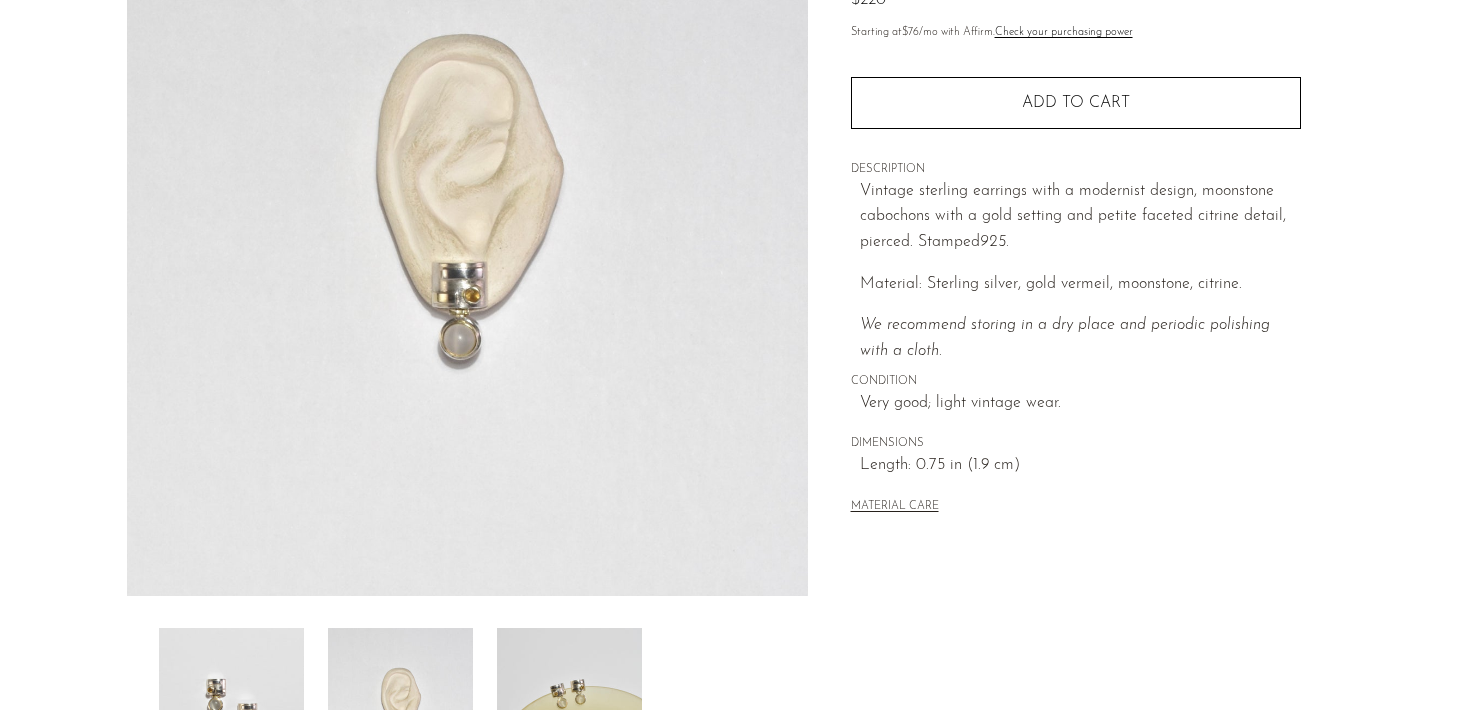 scroll, scrollTop: 0, scrollLeft: 0, axis: both 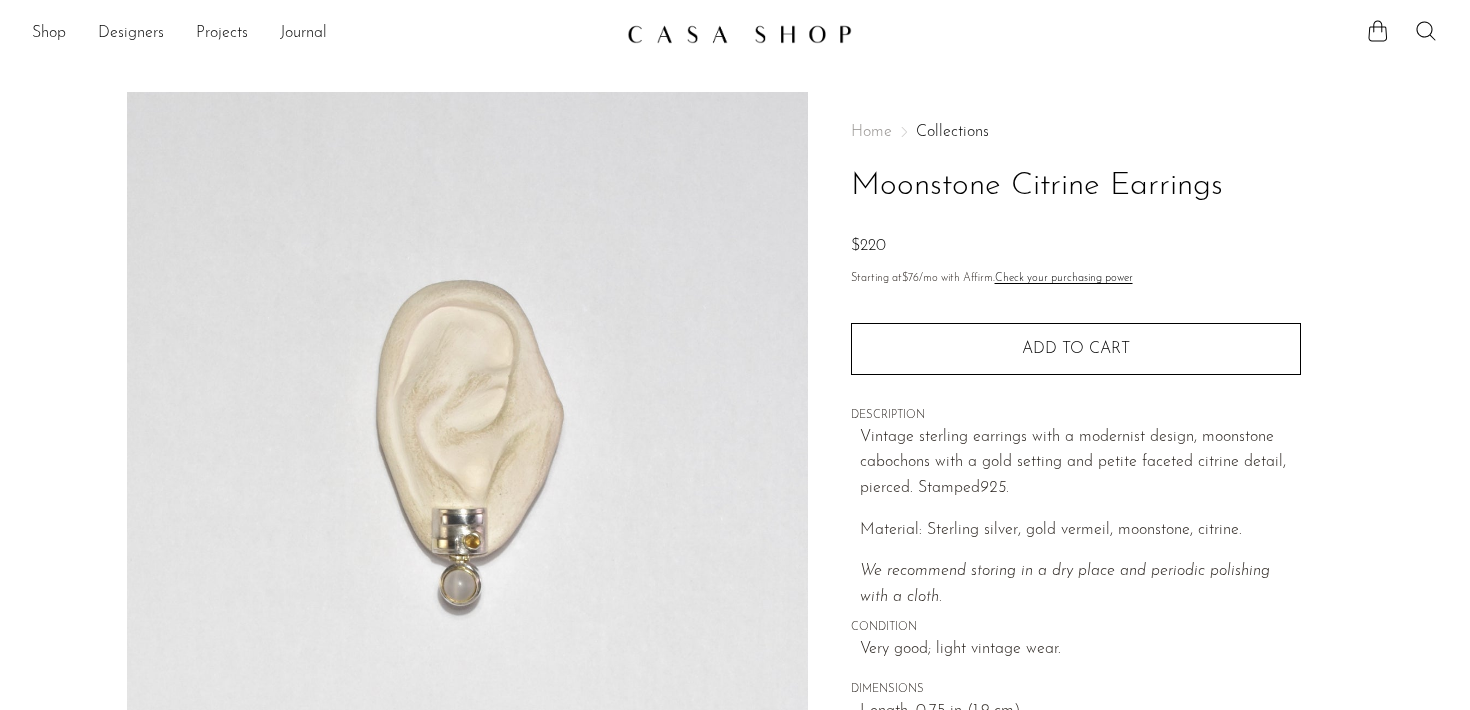 click at bounding box center [735, 34] 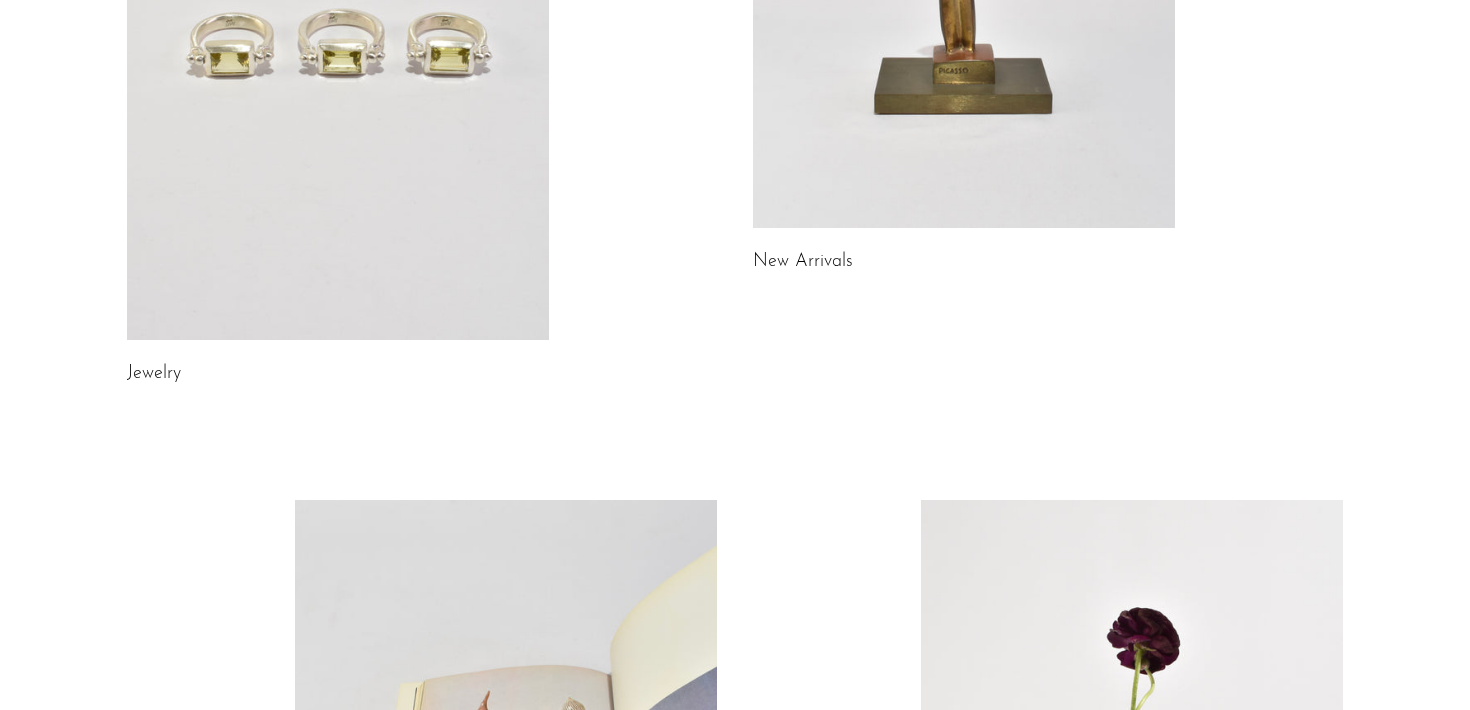 scroll, scrollTop: 353, scrollLeft: 0, axis: vertical 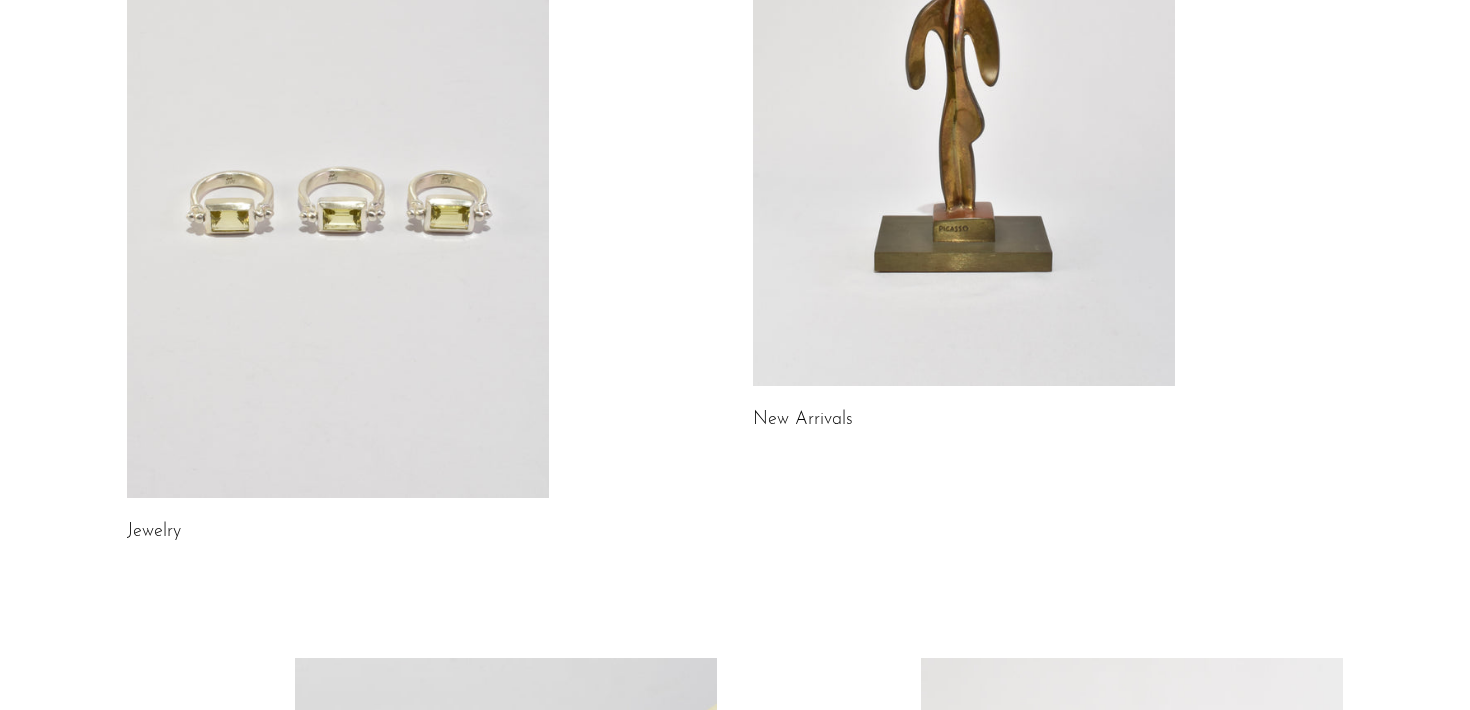 click at bounding box center (338, 202) 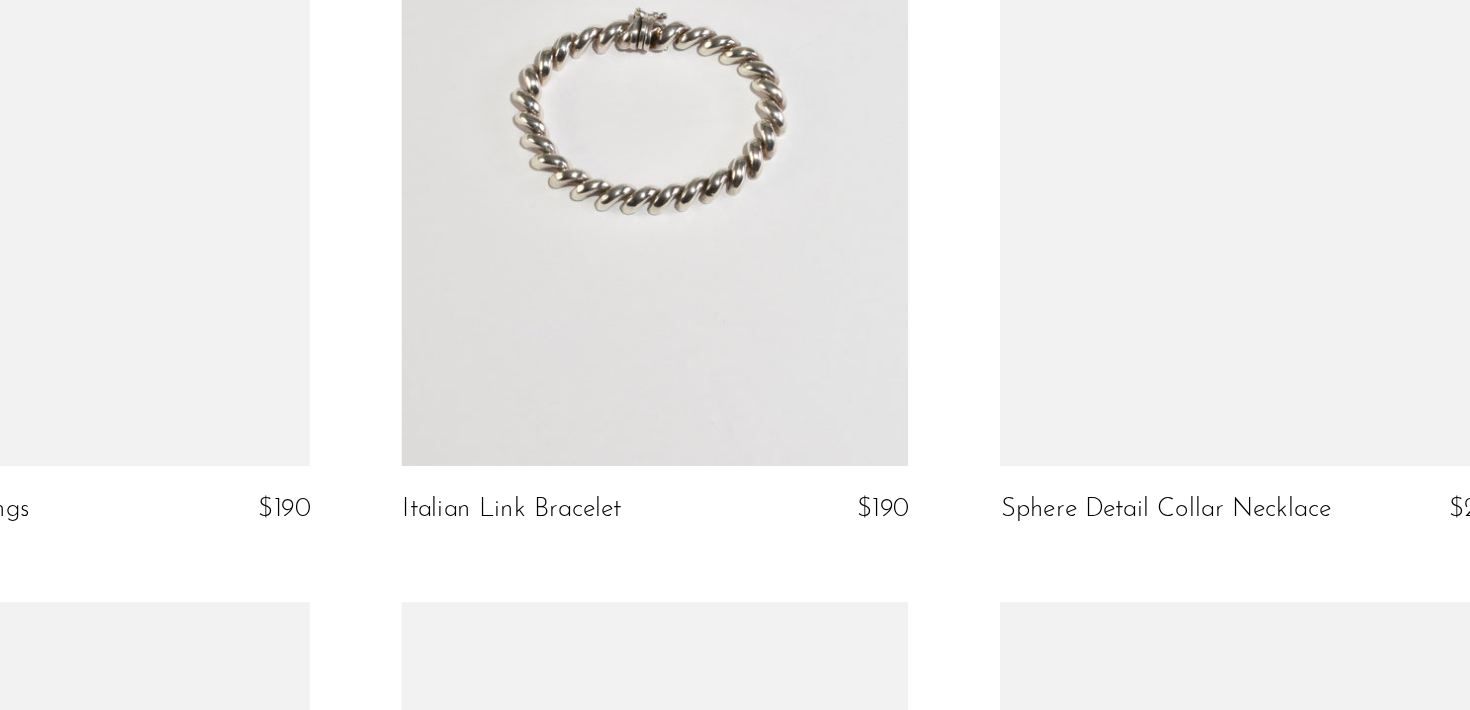 scroll, scrollTop: 5118, scrollLeft: 0, axis: vertical 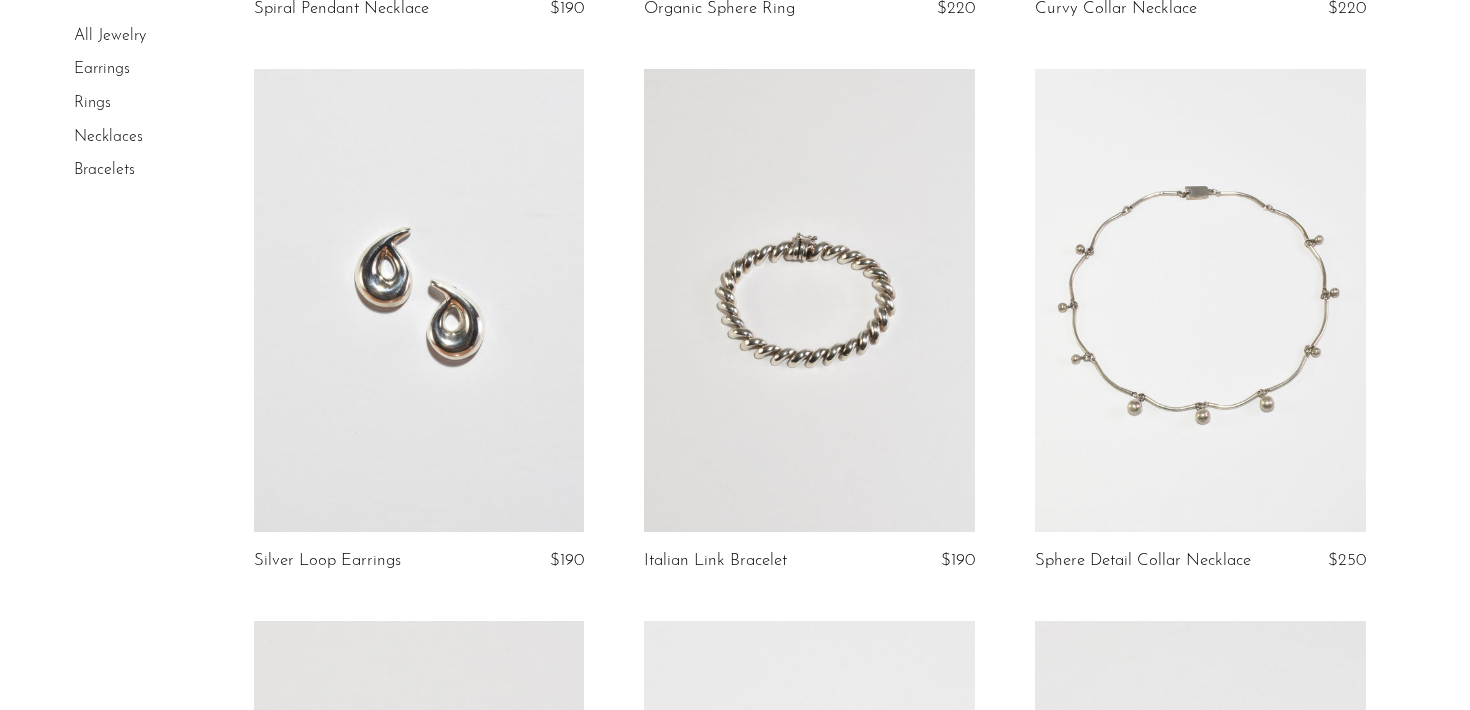 click at bounding box center (1200, 300) 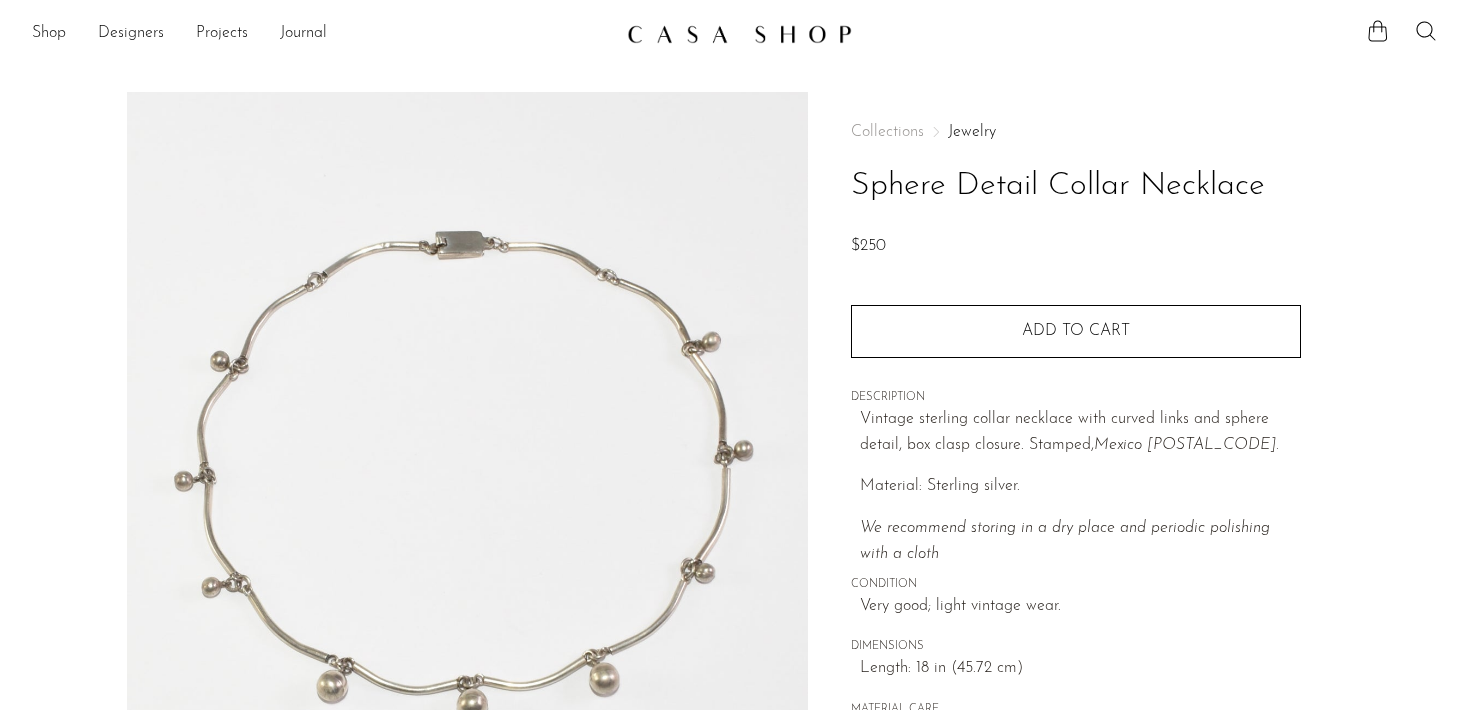 scroll, scrollTop: 0, scrollLeft: 0, axis: both 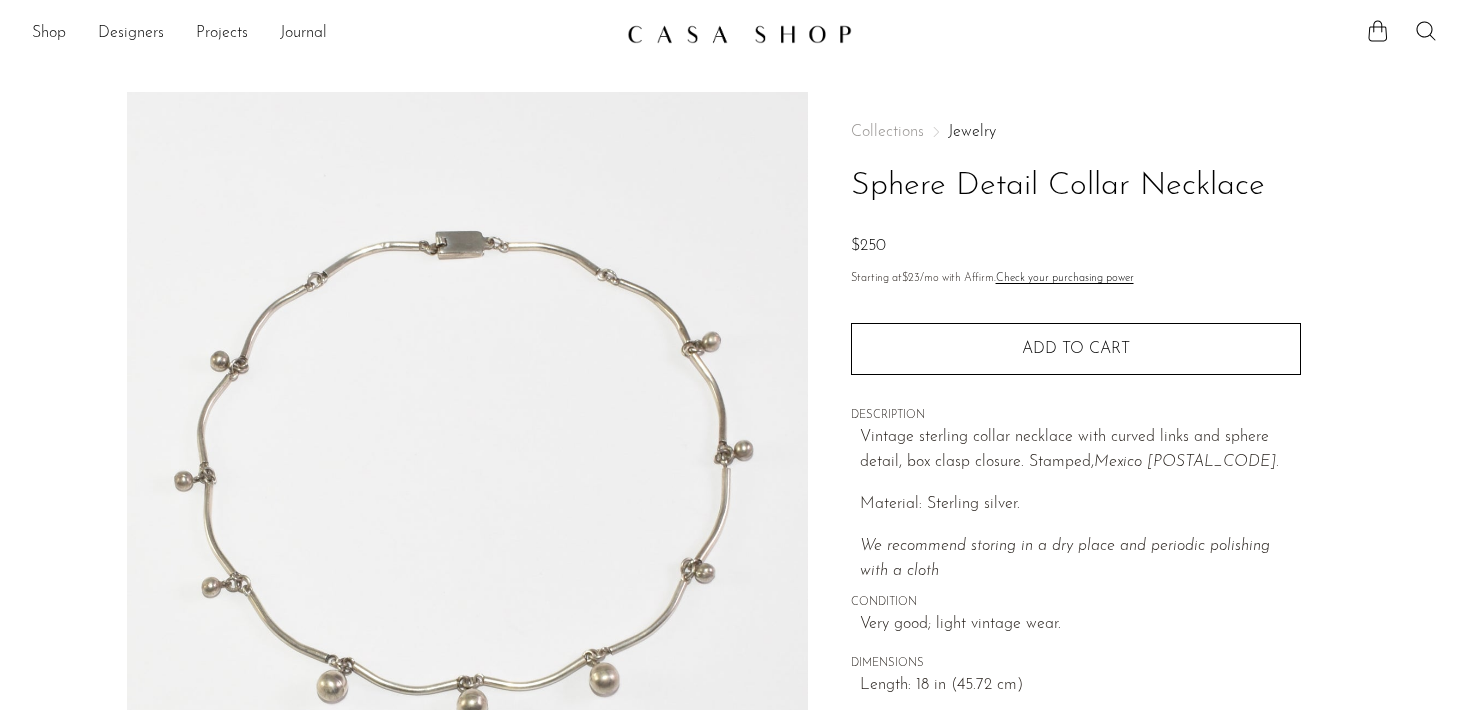 click on "Sphere Detail Collar Necklace
$250" at bounding box center (735, 563) 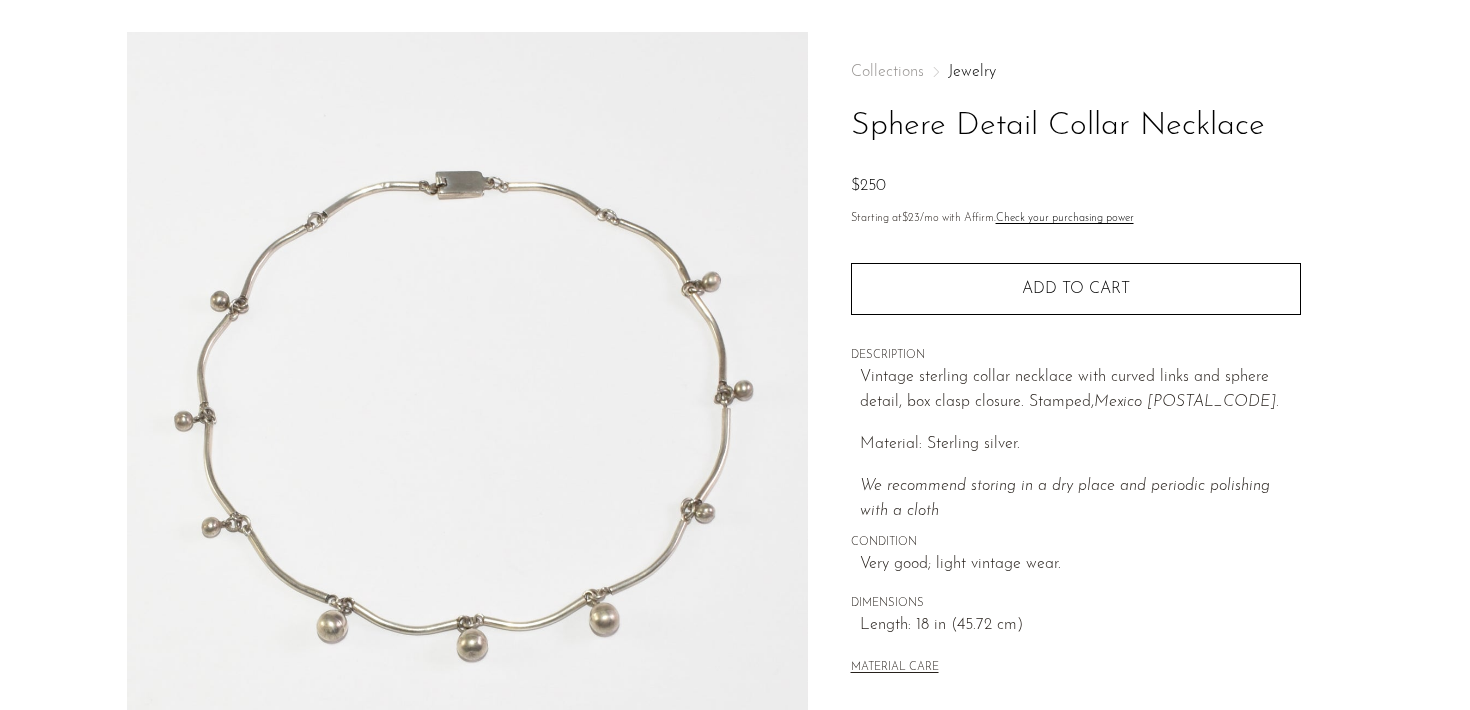 scroll, scrollTop: 61, scrollLeft: 0, axis: vertical 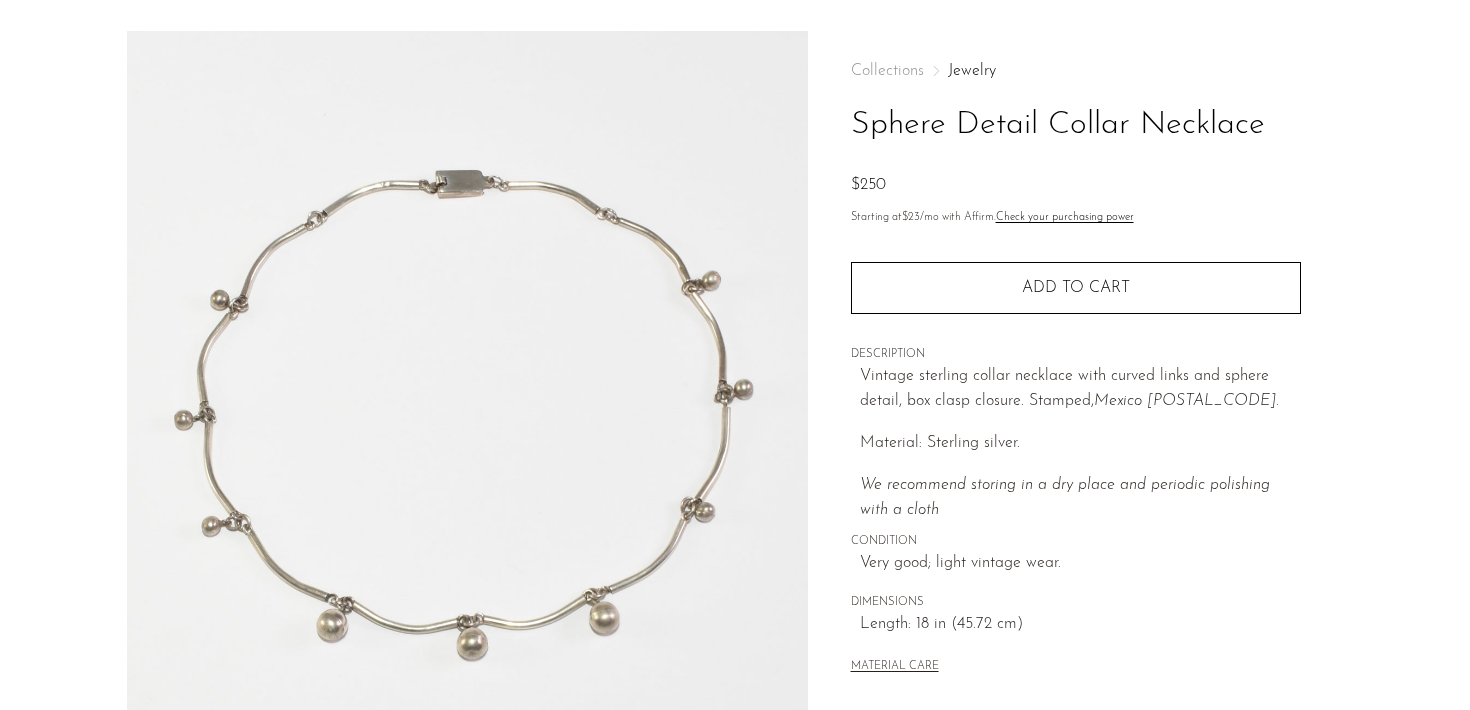 drag, startPoint x: 582, startPoint y: 290, endPoint x: 926, endPoint y: 38, distance: 426.427 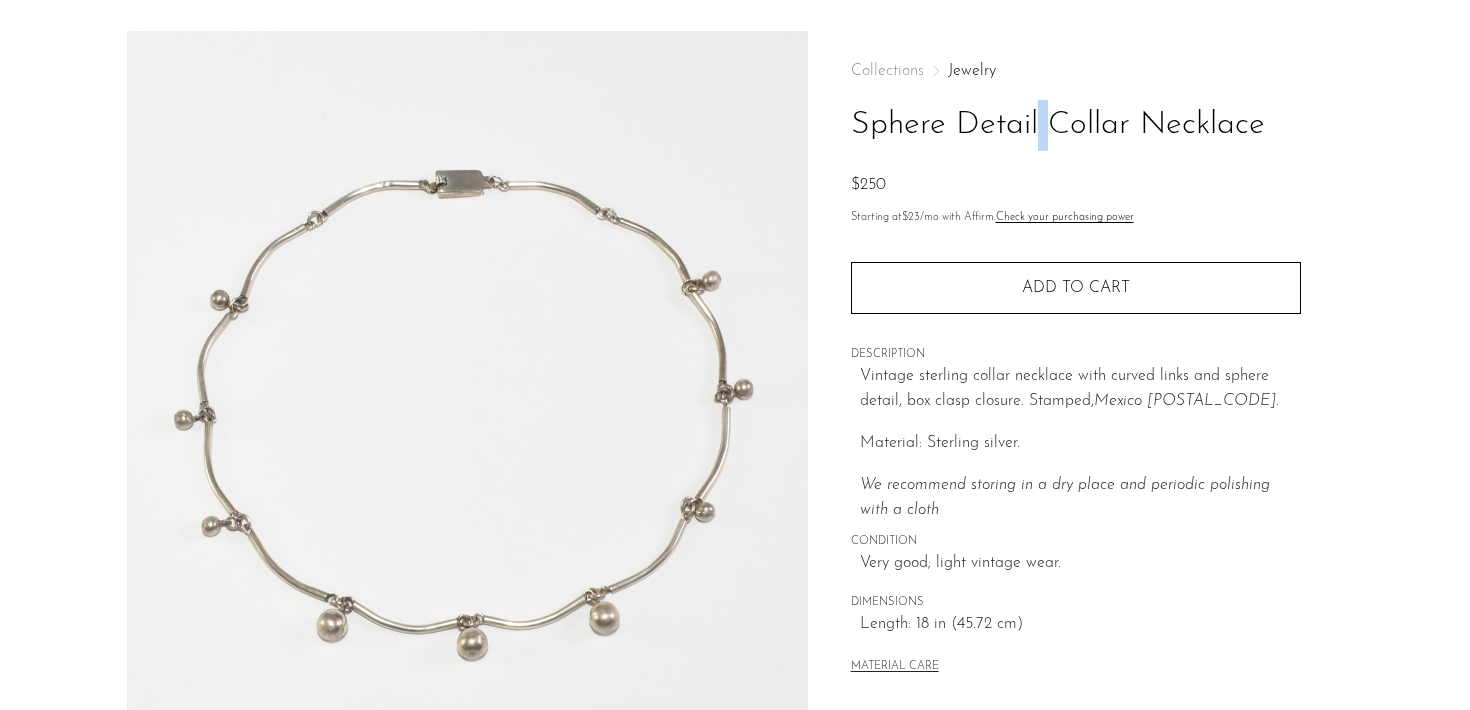 click on "Sphere Detail Collar Necklace" at bounding box center [1076, 125] 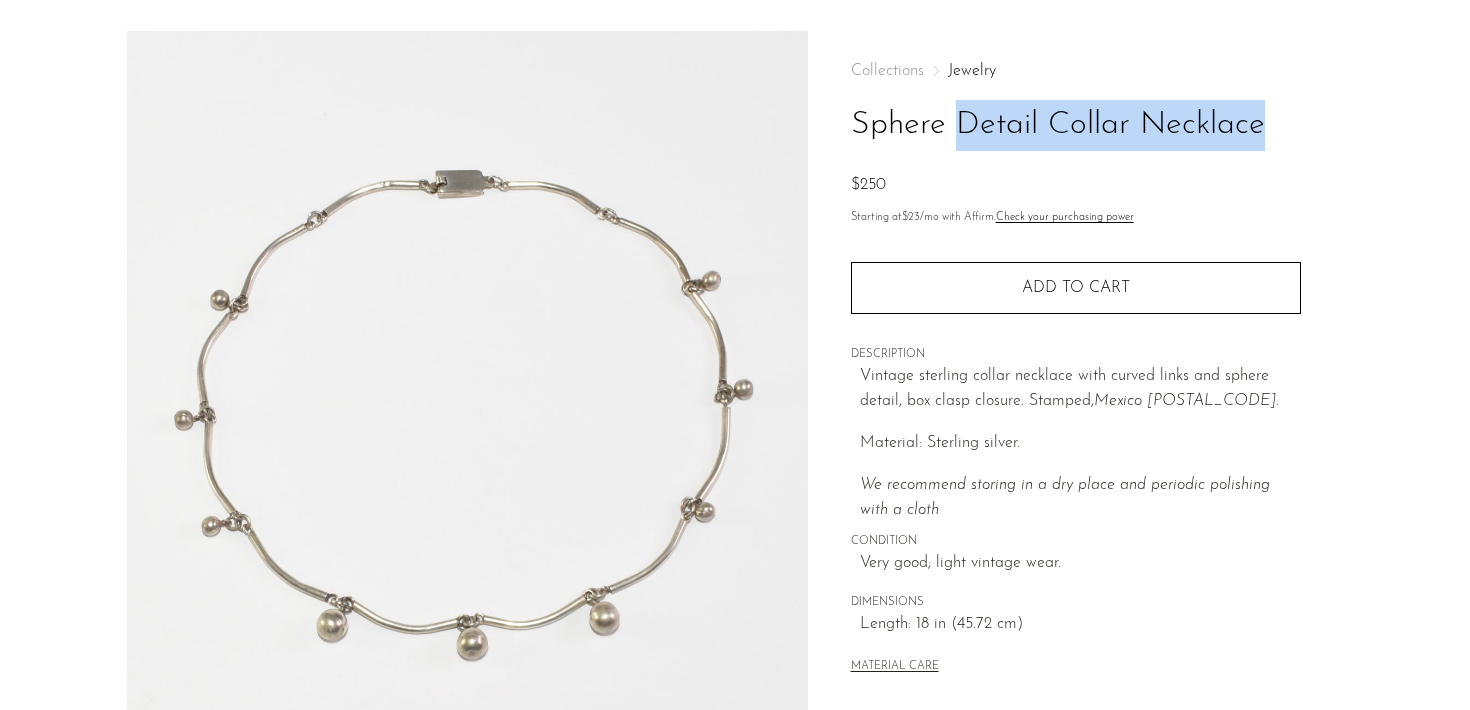 click on "Sphere Detail Collar Necklace" at bounding box center [1076, 125] 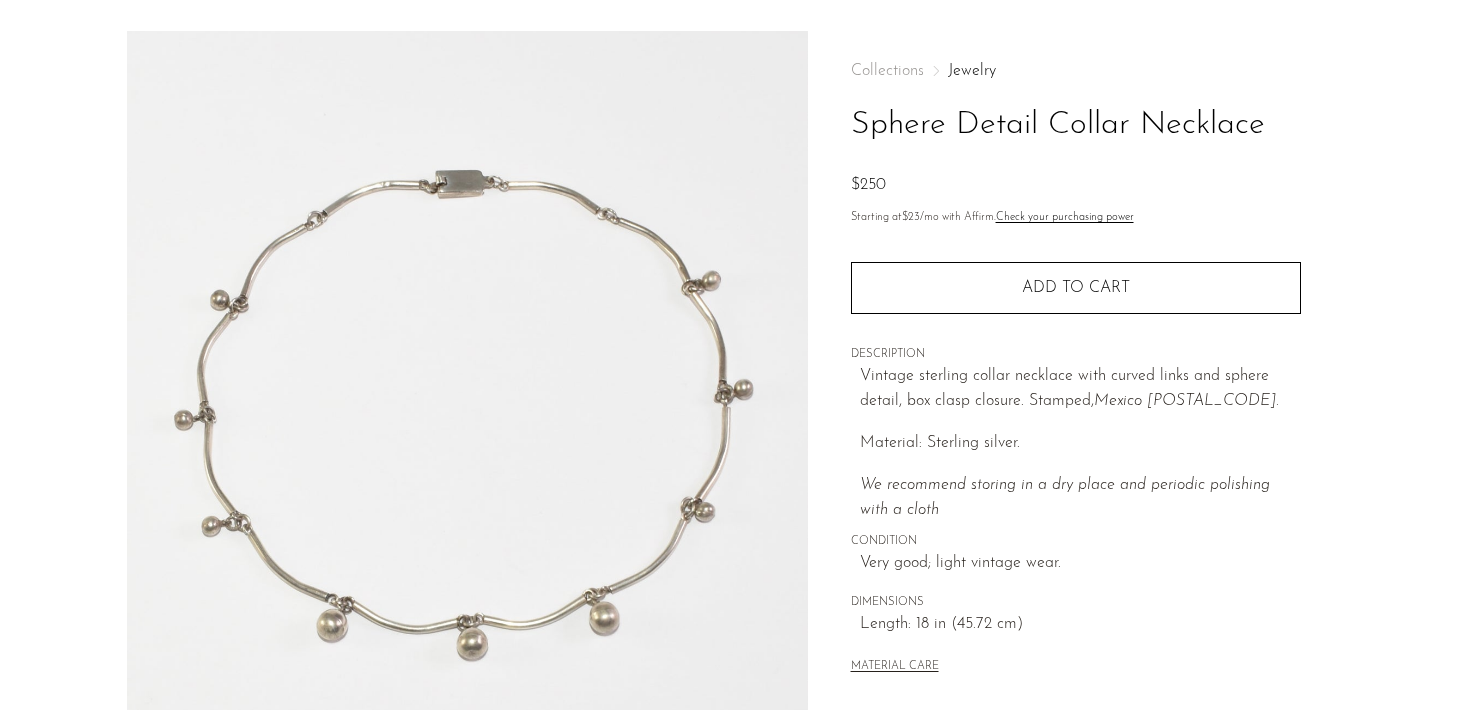 click on "$250" at bounding box center (1076, 186) 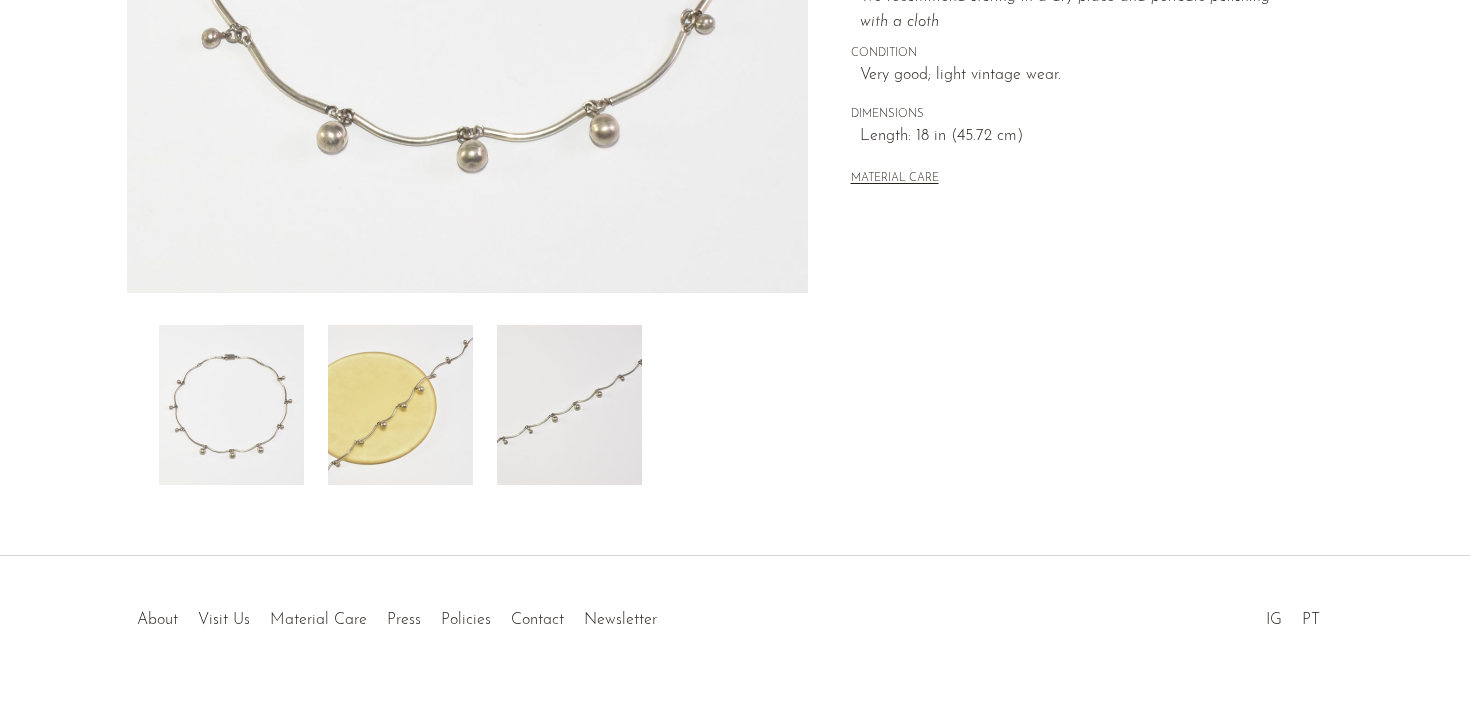 scroll, scrollTop: 440, scrollLeft: 0, axis: vertical 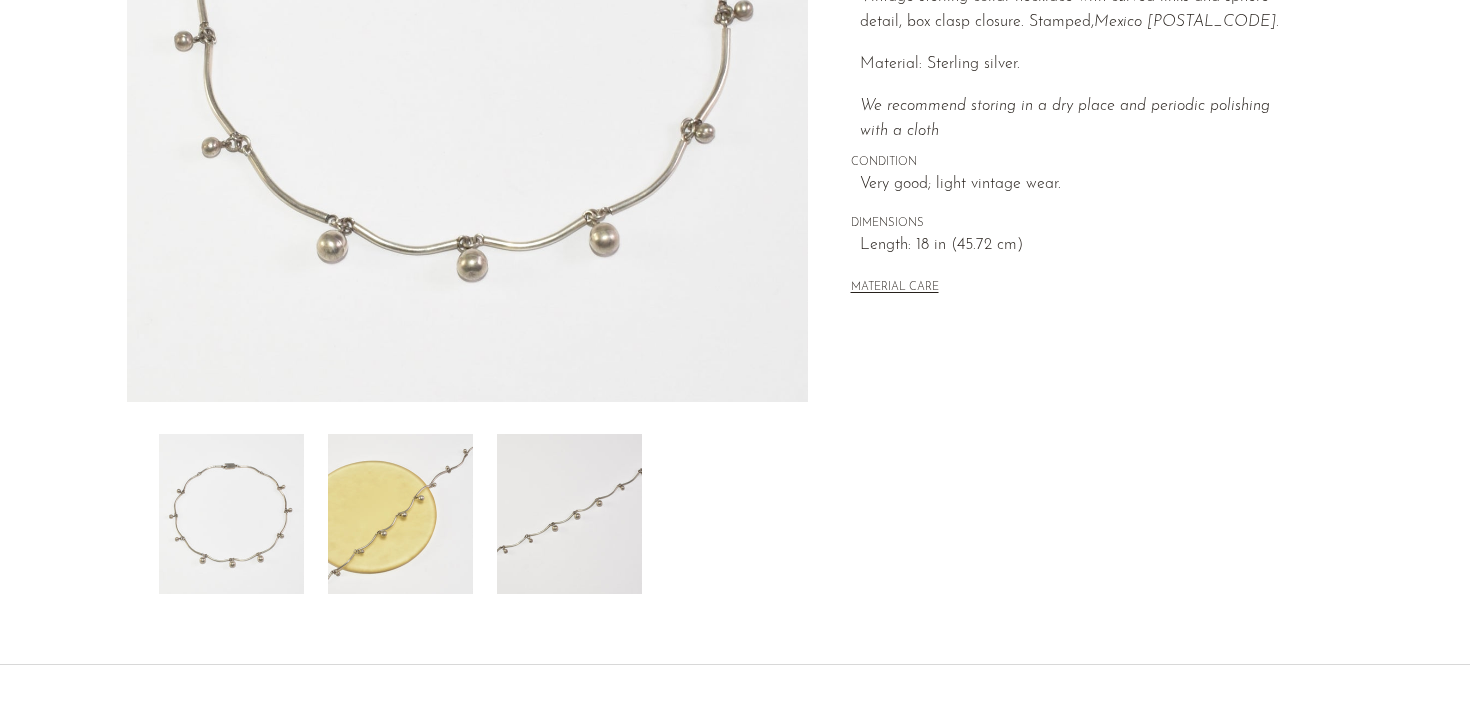 drag, startPoint x: 682, startPoint y: 246, endPoint x: 1092, endPoint y: 2, distance: 477.11215 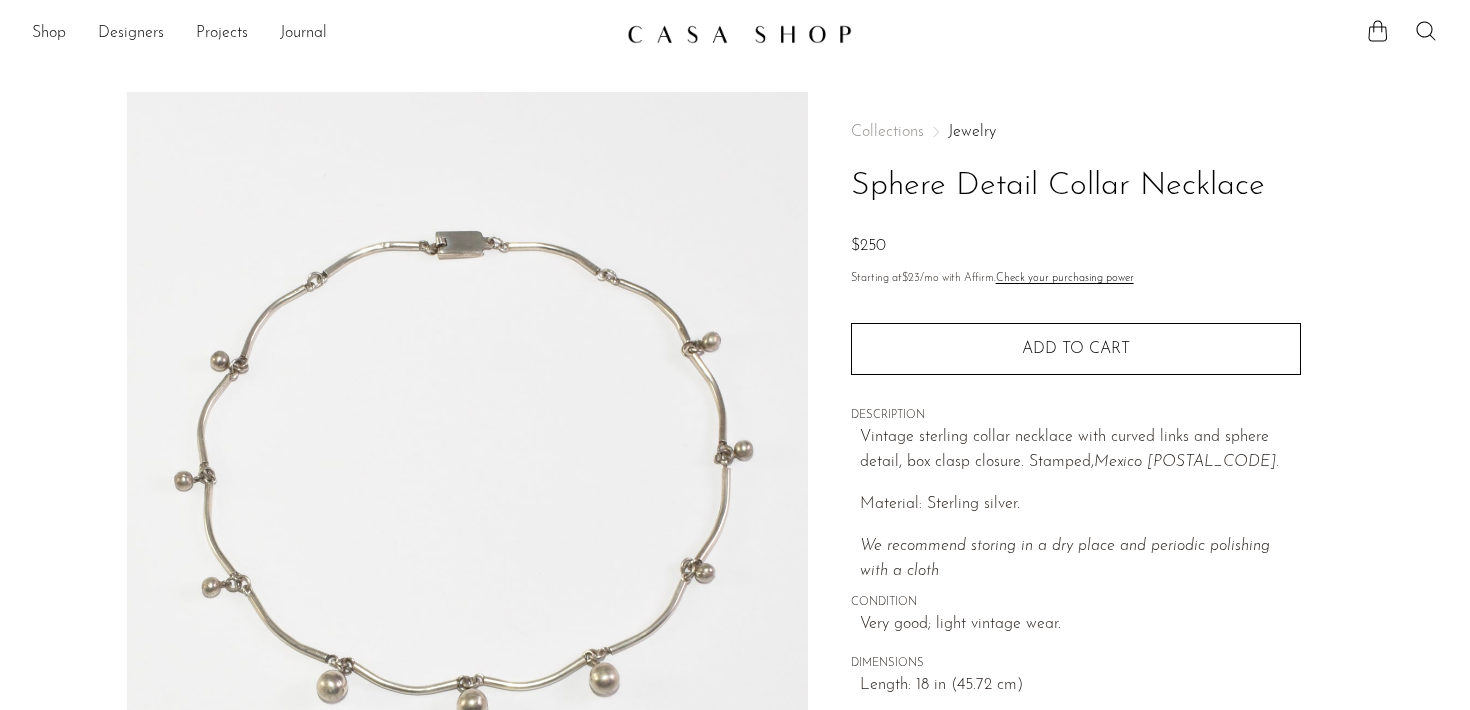 click on "Sphere Detail Collar Necklace" at bounding box center (1076, 186) 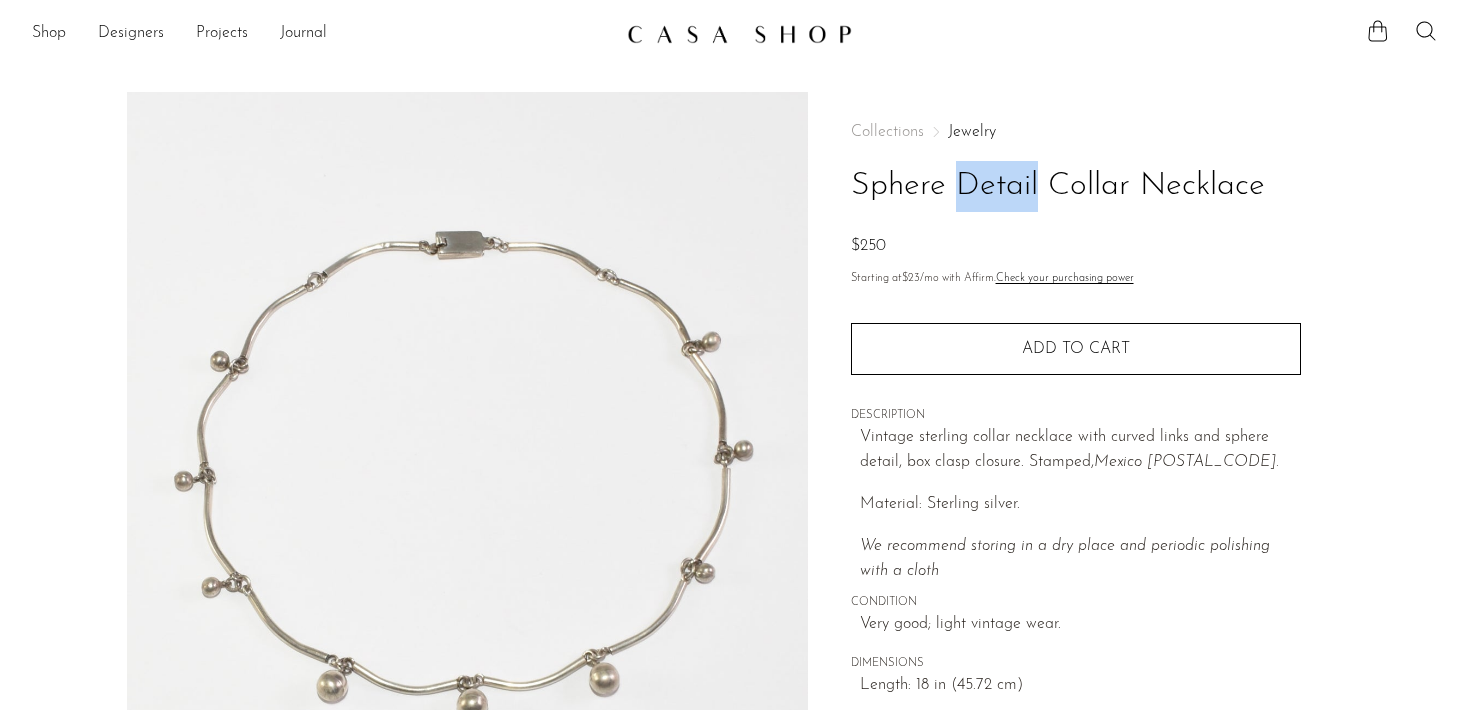click on "Sphere Detail Collar Necklace" at bounding box center (1076, 186) 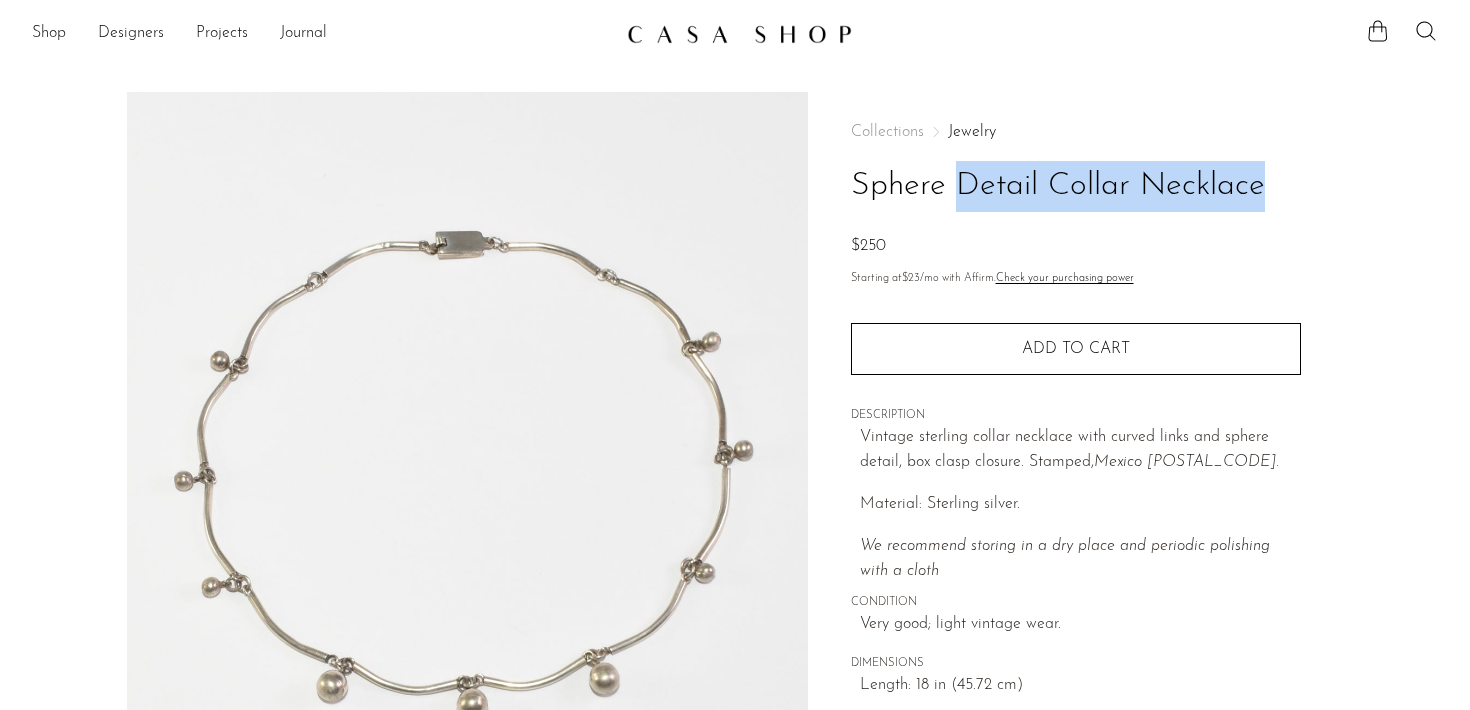 click on "Sphere Detail Collar Necklace" at bounding box center (1076, 186) 